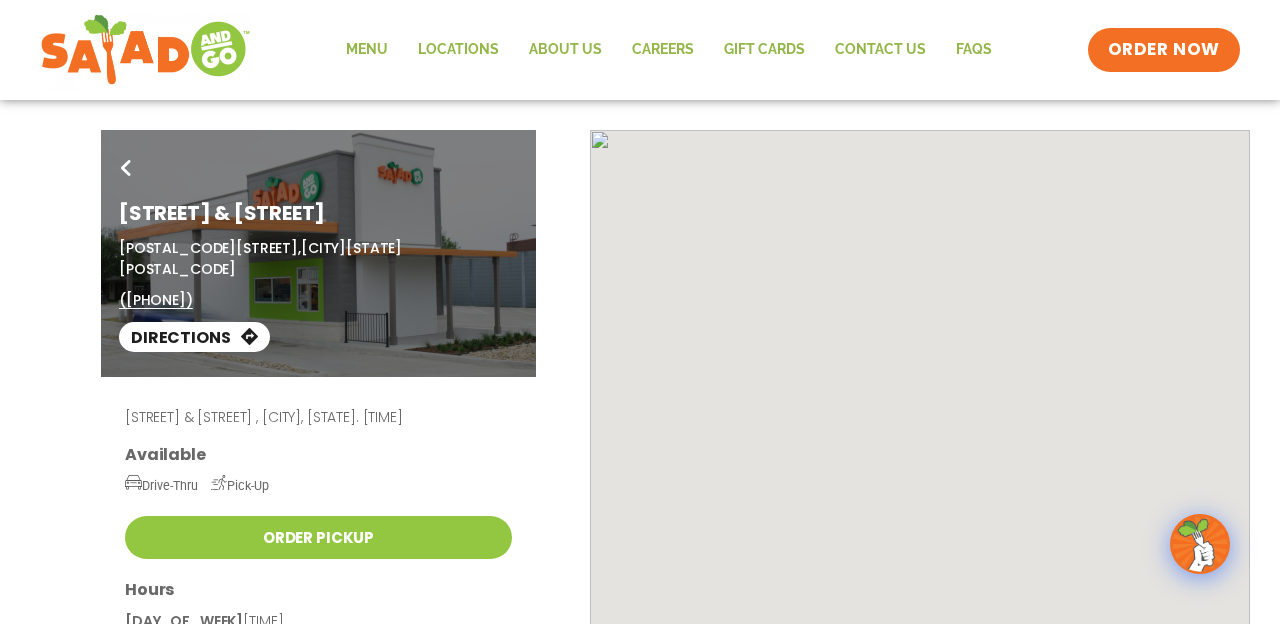scroll, scrollTop: 0, scrollLeft: 0, axis: both 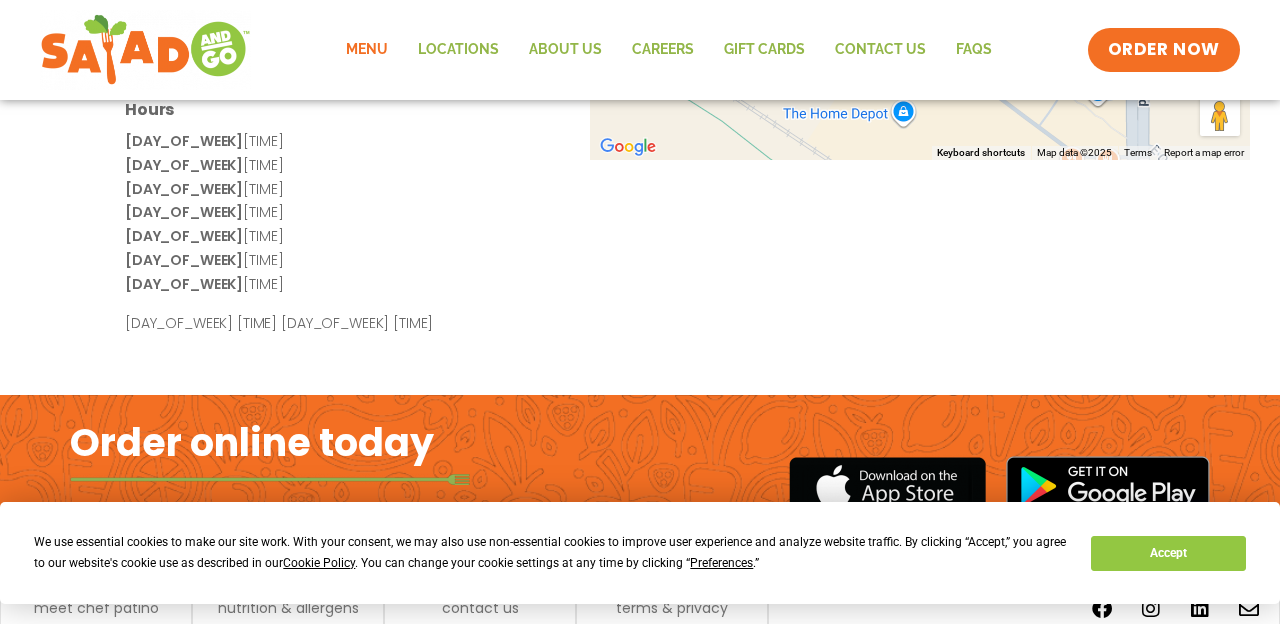click on "Menu" 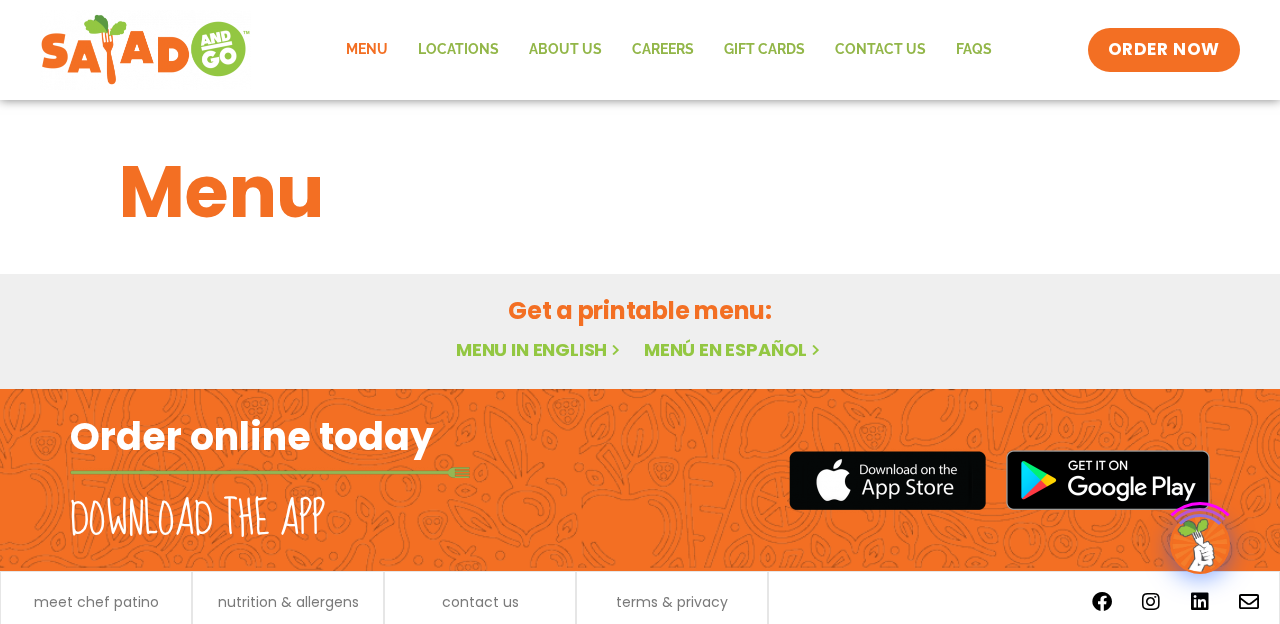 scroll, scrollTop: 0, scrollLeft: 0, axis: both 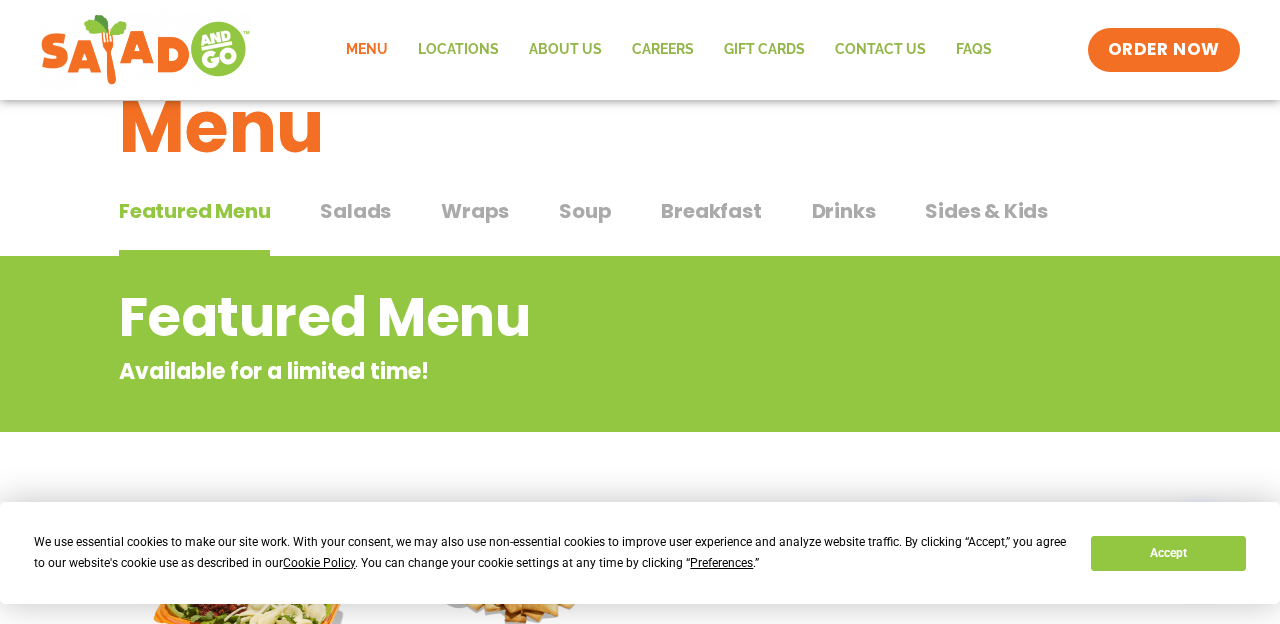 click on "Wraps" at bounding box center [475, 211] 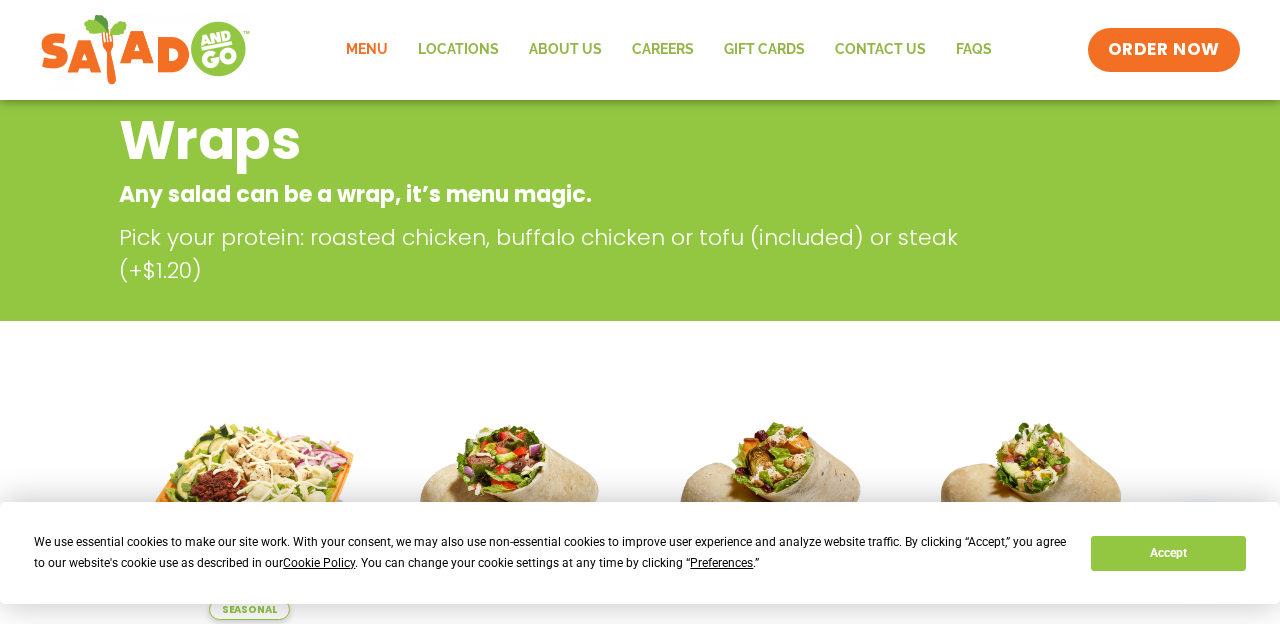 scroll, scrollTop: 260, scrollLeft: 0, axis: vertical 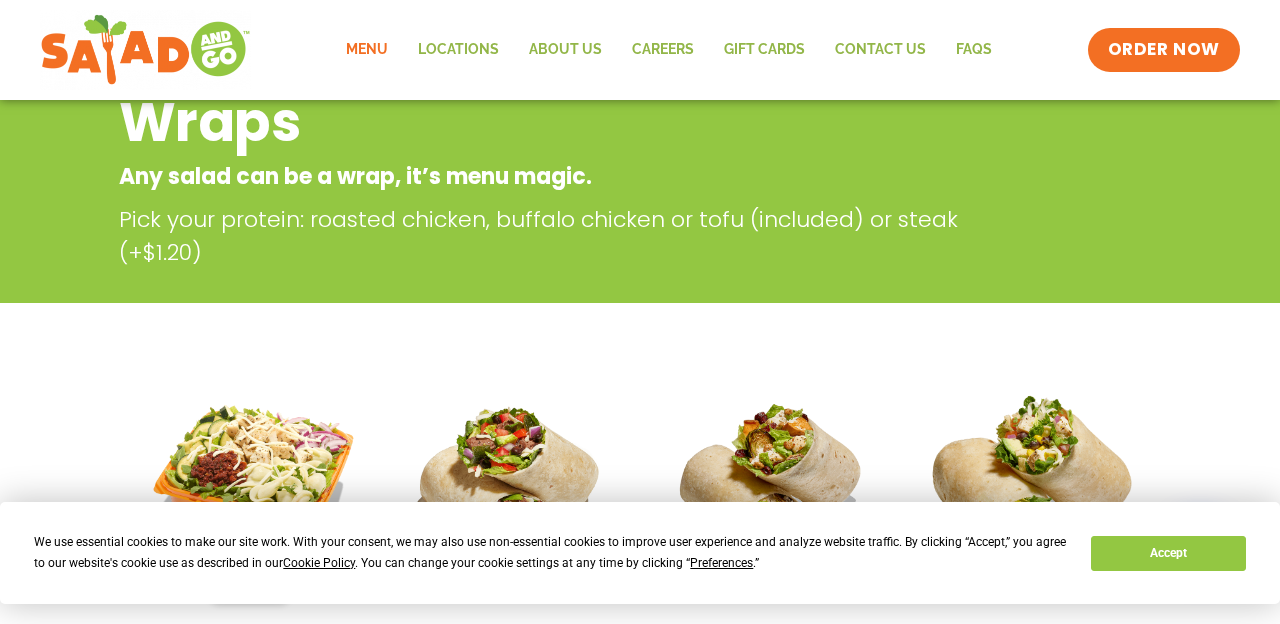click at bounding box center [1030, 486] 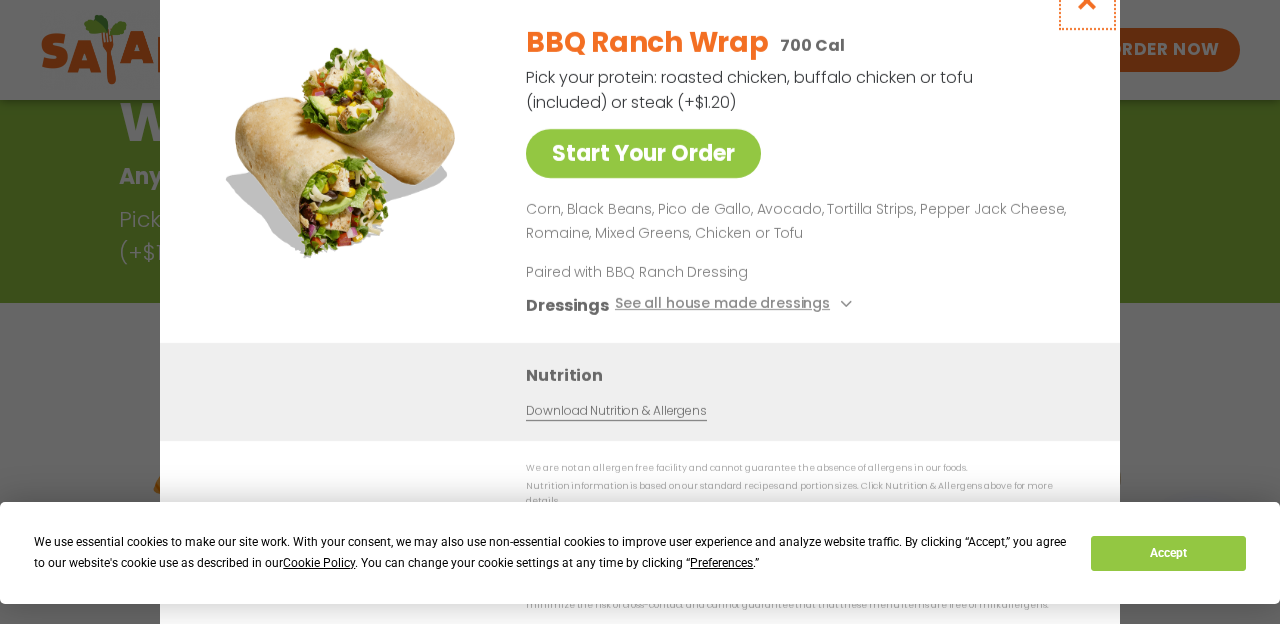 click at bounding box center (1087, 0) 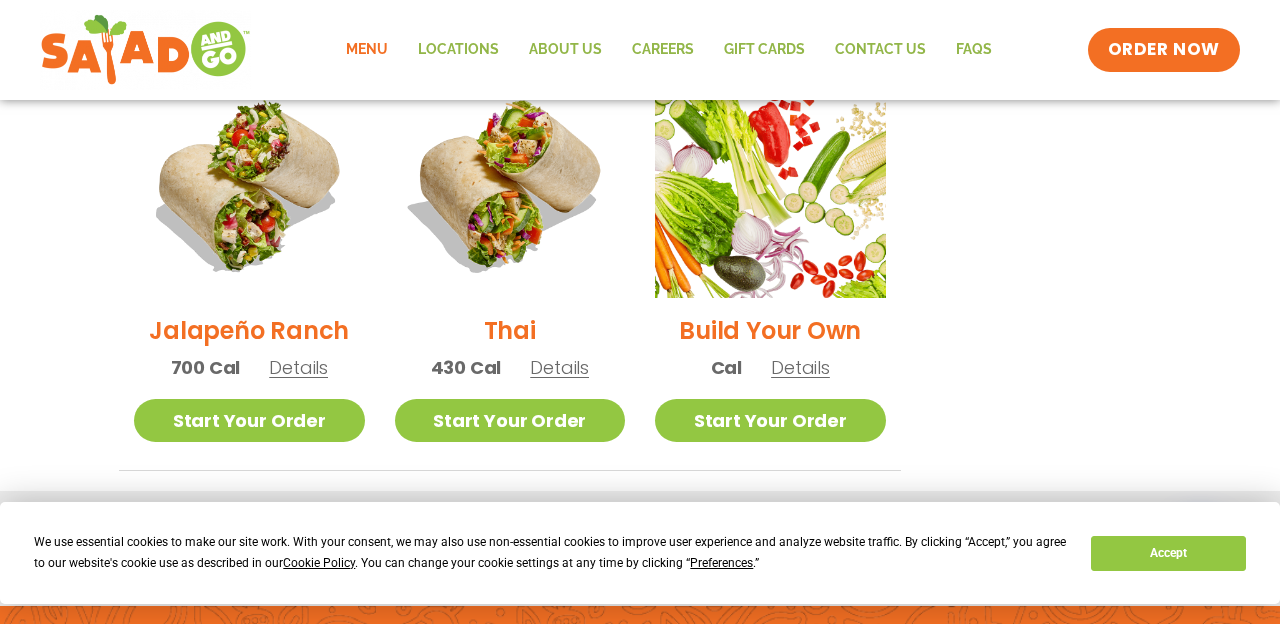 scroll, scrollTop: 1467, scrollLeft: 0, axis: vertical 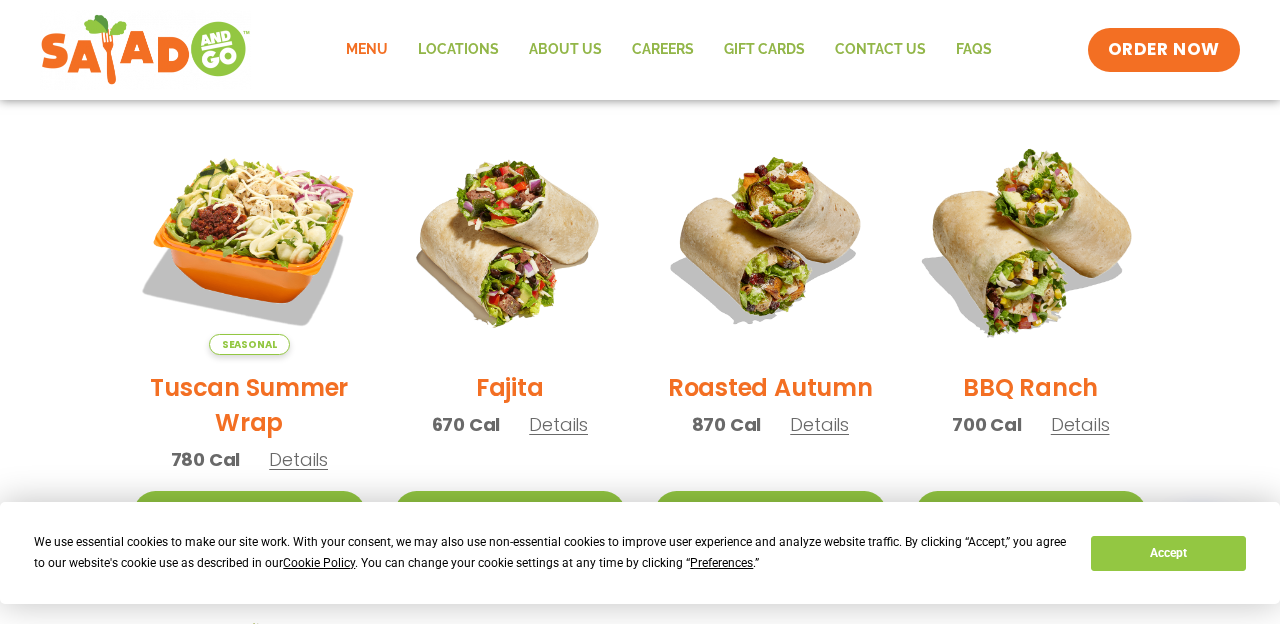 click at bounding box center [1030, 239] 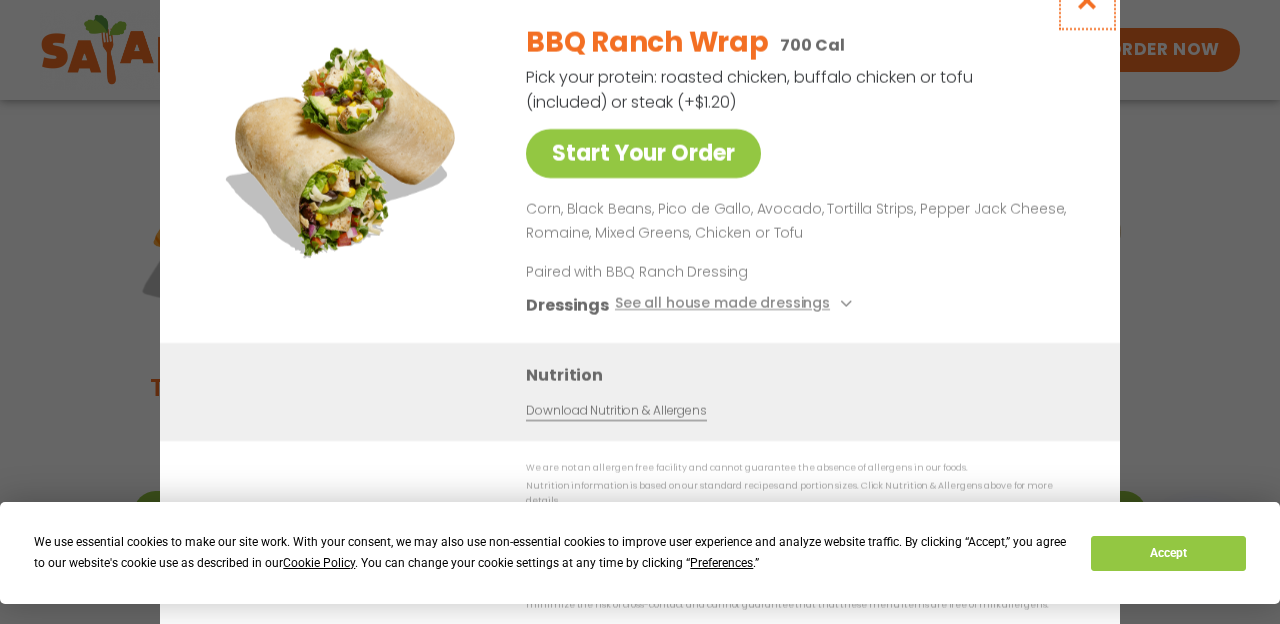 click at bounding box center (1087, 0) 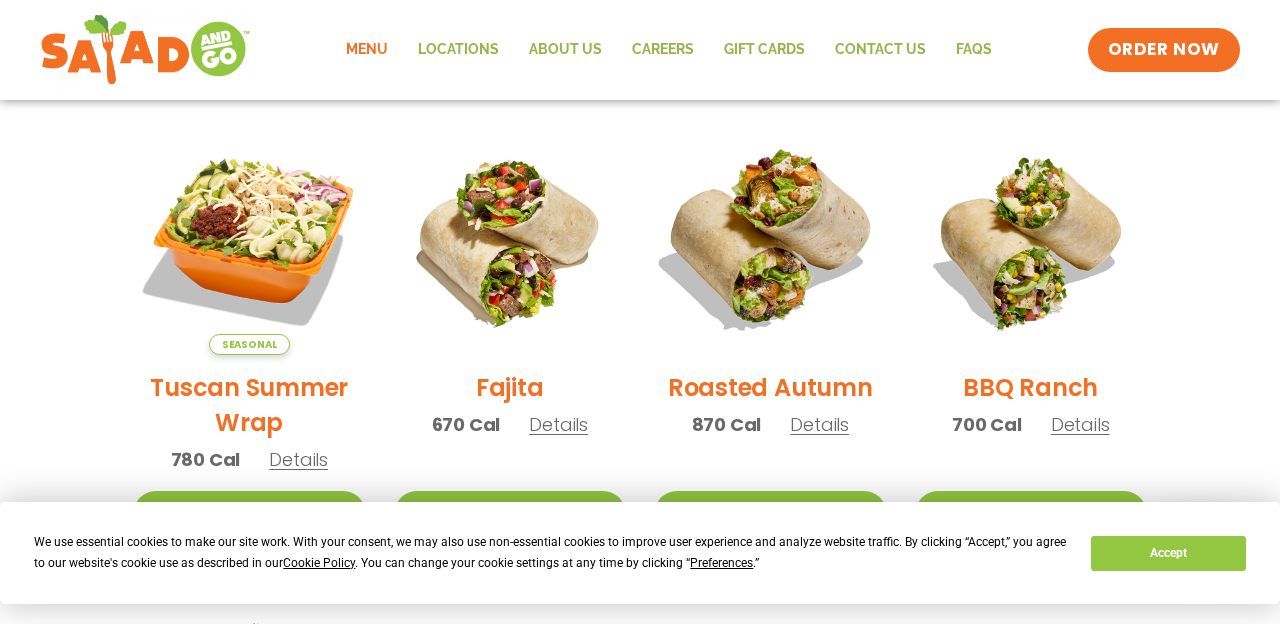 click at bounding box center (770, 239) 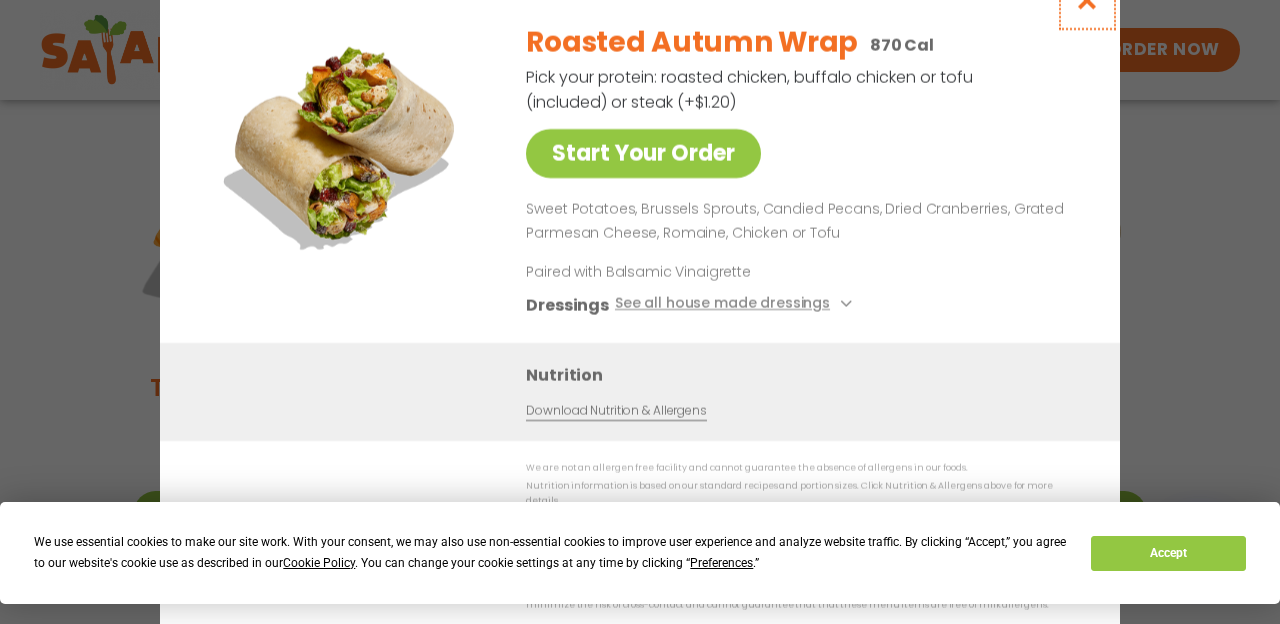 click at bounding box center [1087, 0] 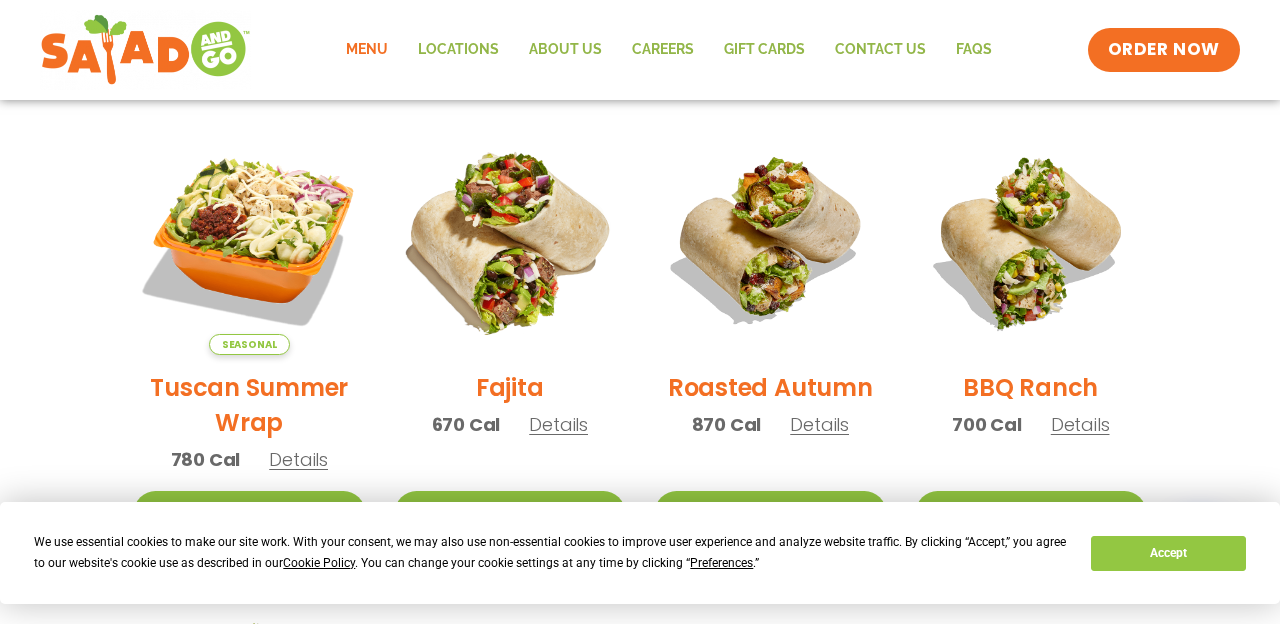 click at bounding box center (509, 239) 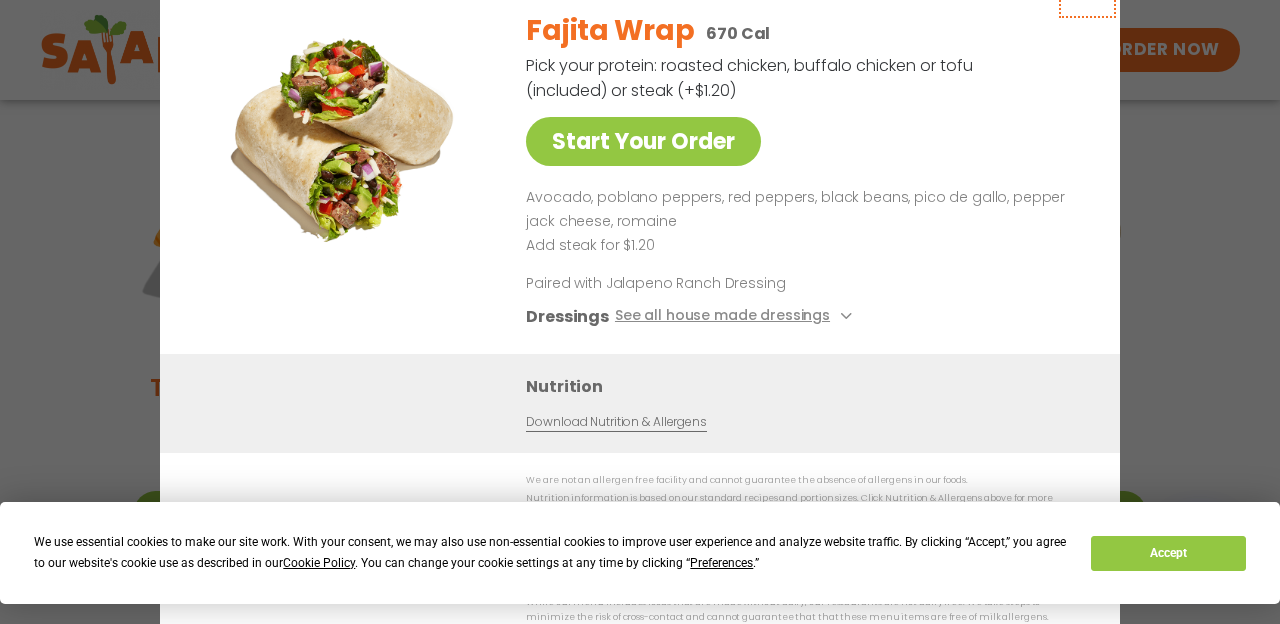 click at bounding box center (1087, -12) 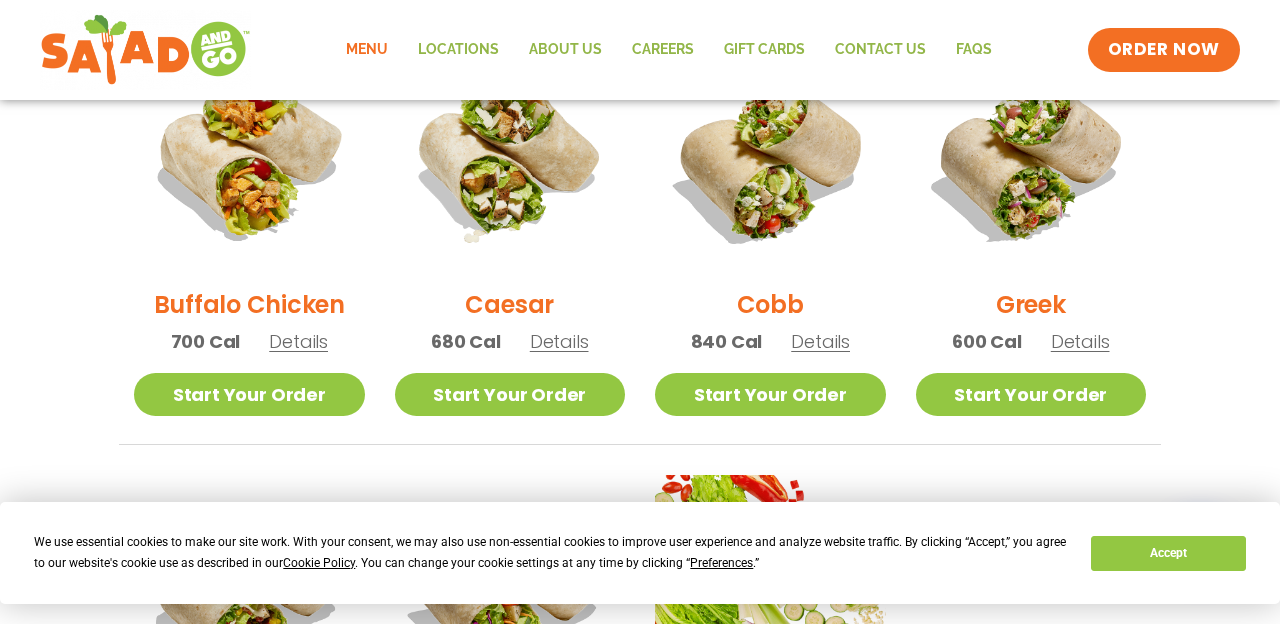 scroll, scrollTop: 1067, scrollLeft: 0, axis: vertical 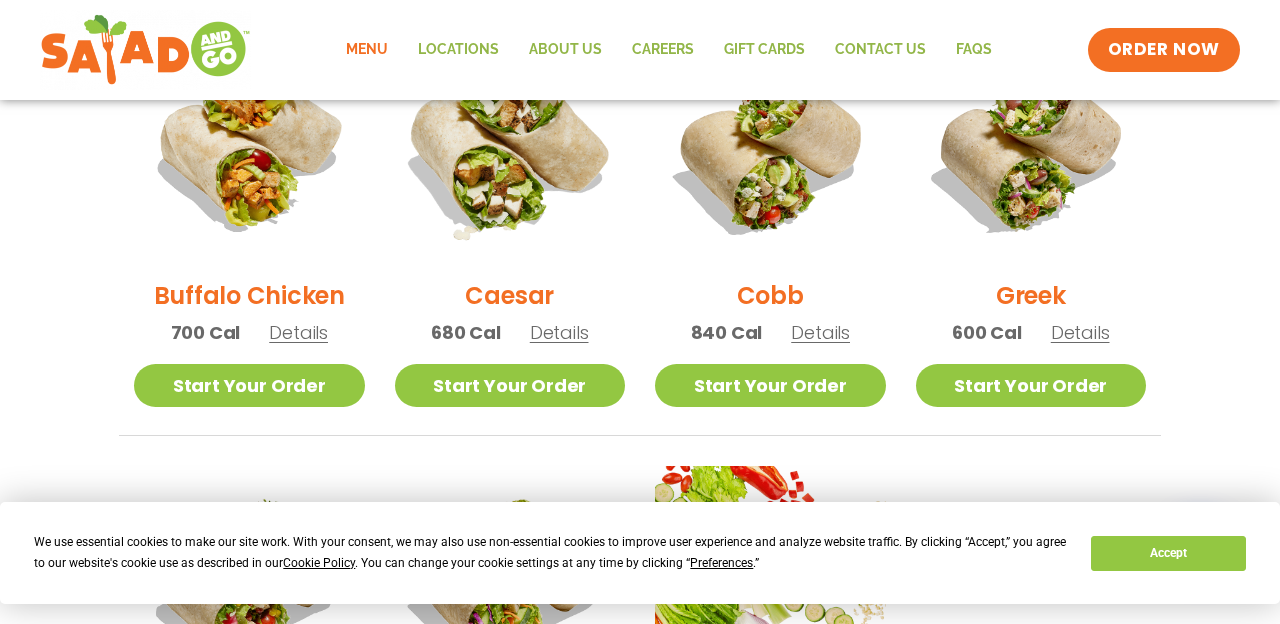 click at bounding box center (509, 147) 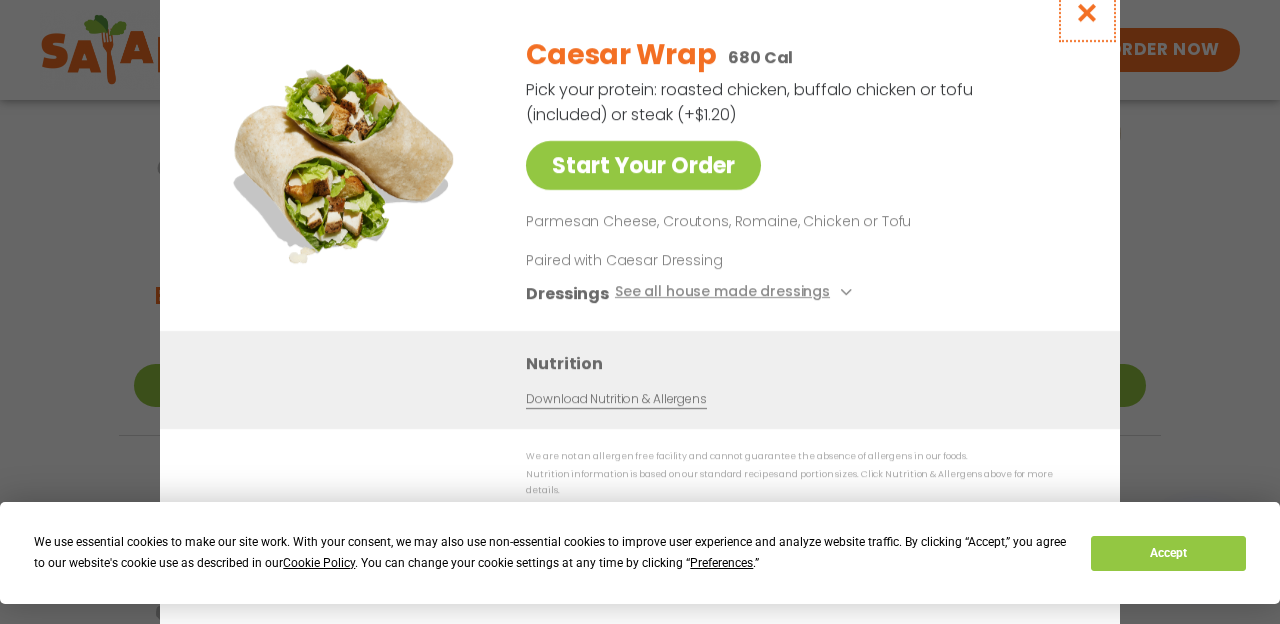 click at bounding box center [1087, 12] 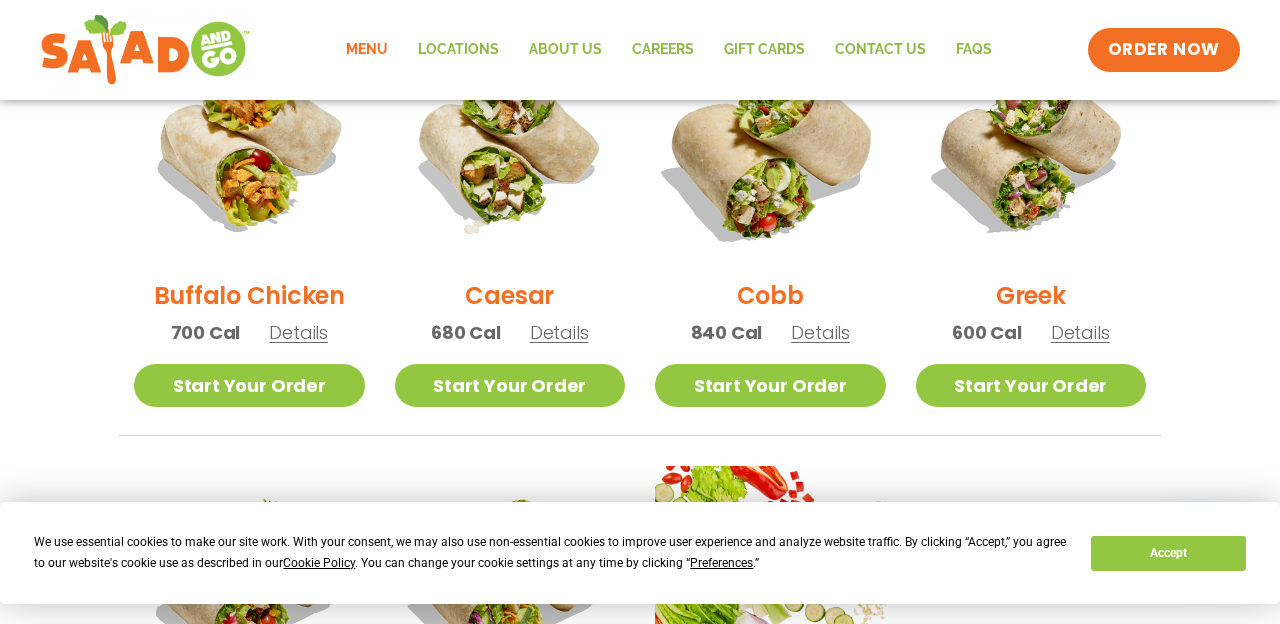 click at bounding box center [770, 147] 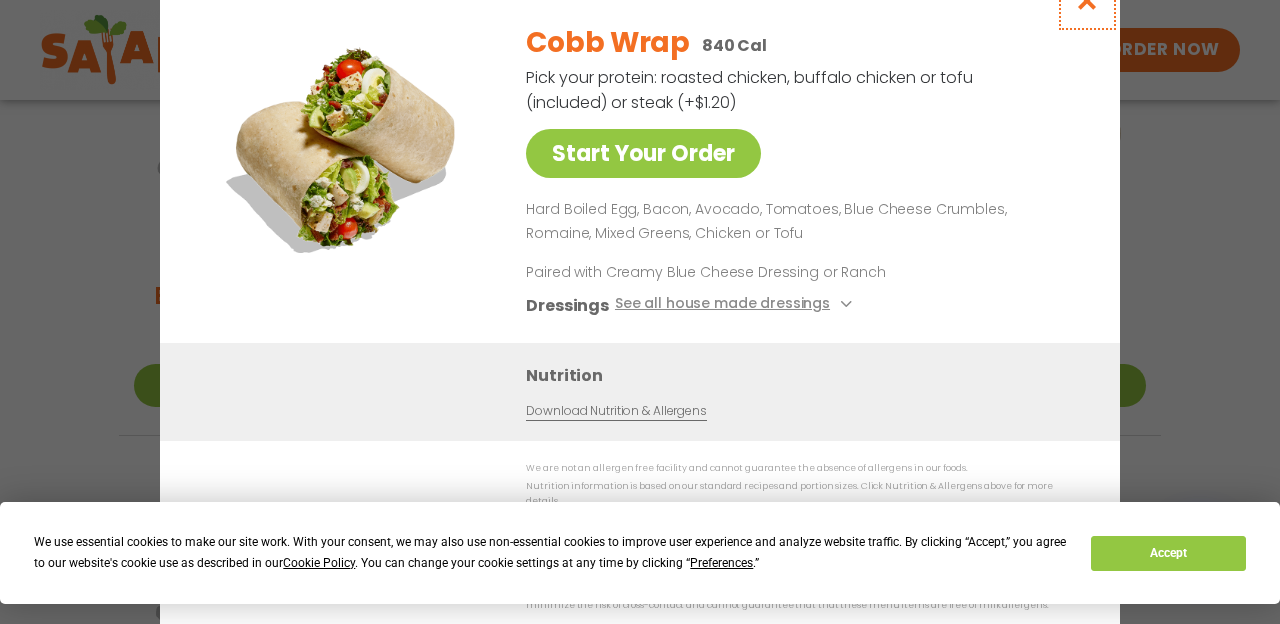 click at bounding box center (1087, 0) 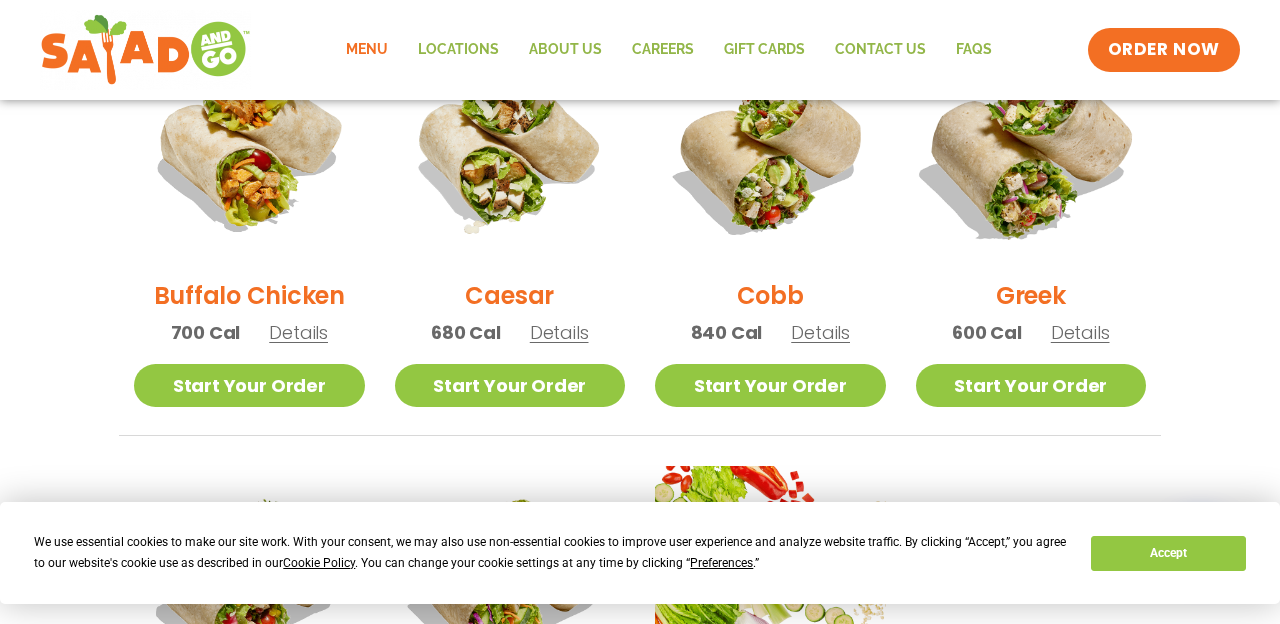 click at bounding box center [1030, 147] 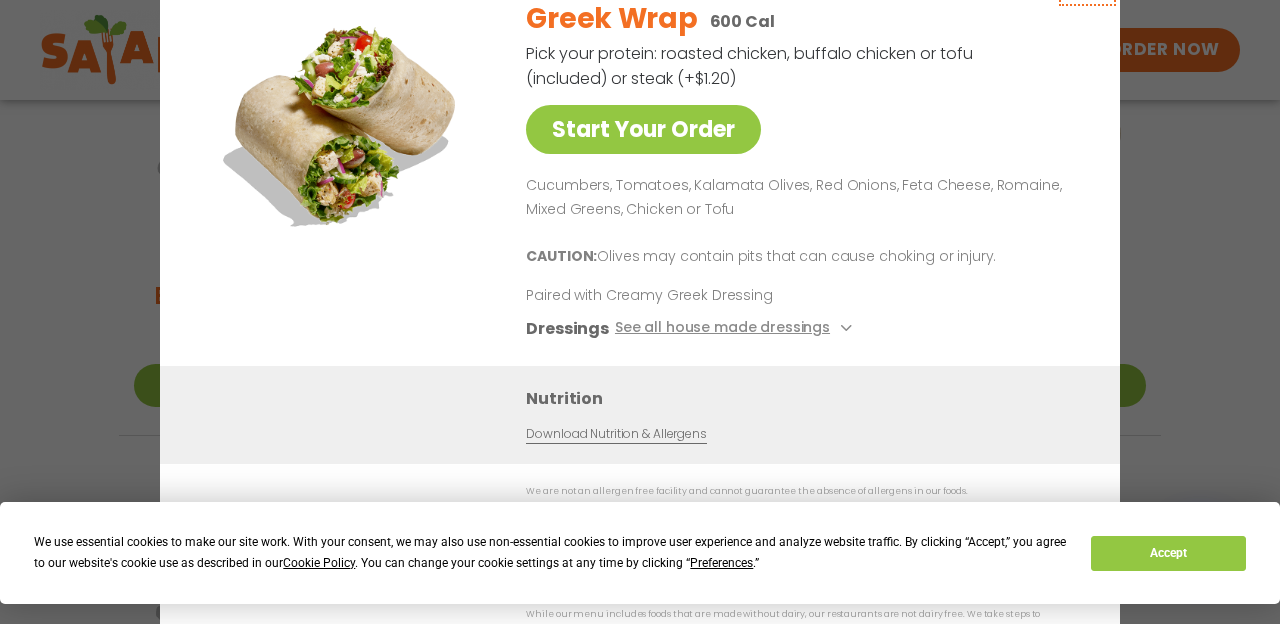 click at bounding box center [1087, -24] 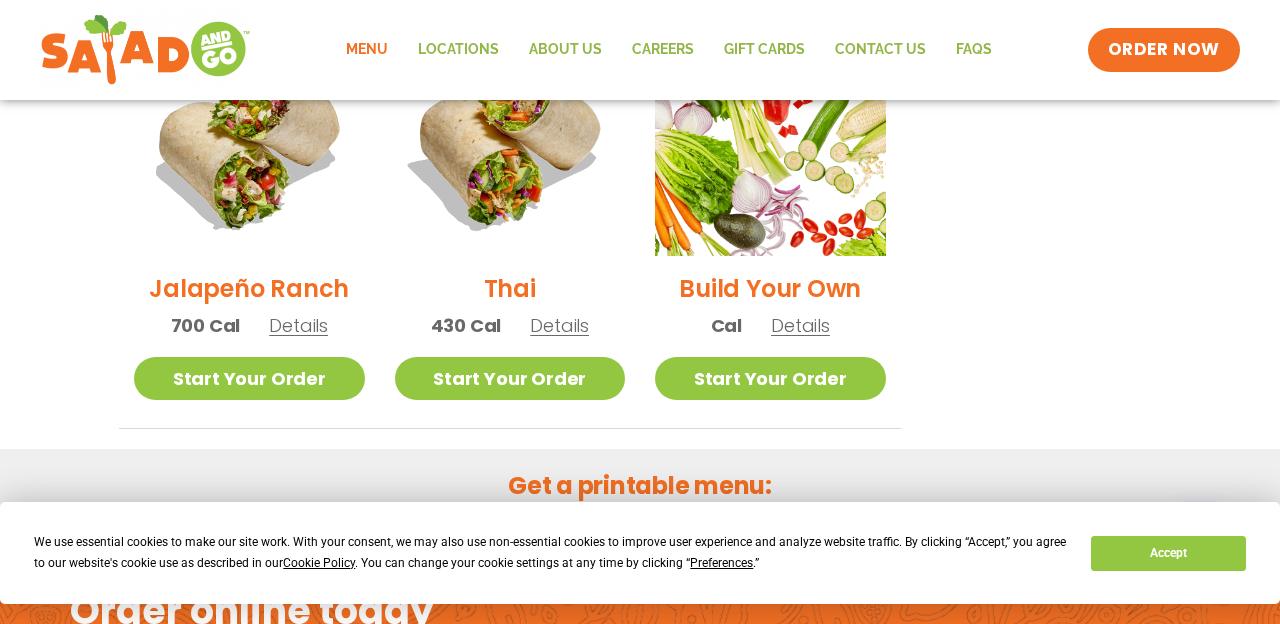 scroll, scrollTop: 1520, scrollLeft: 0, axis: vertical 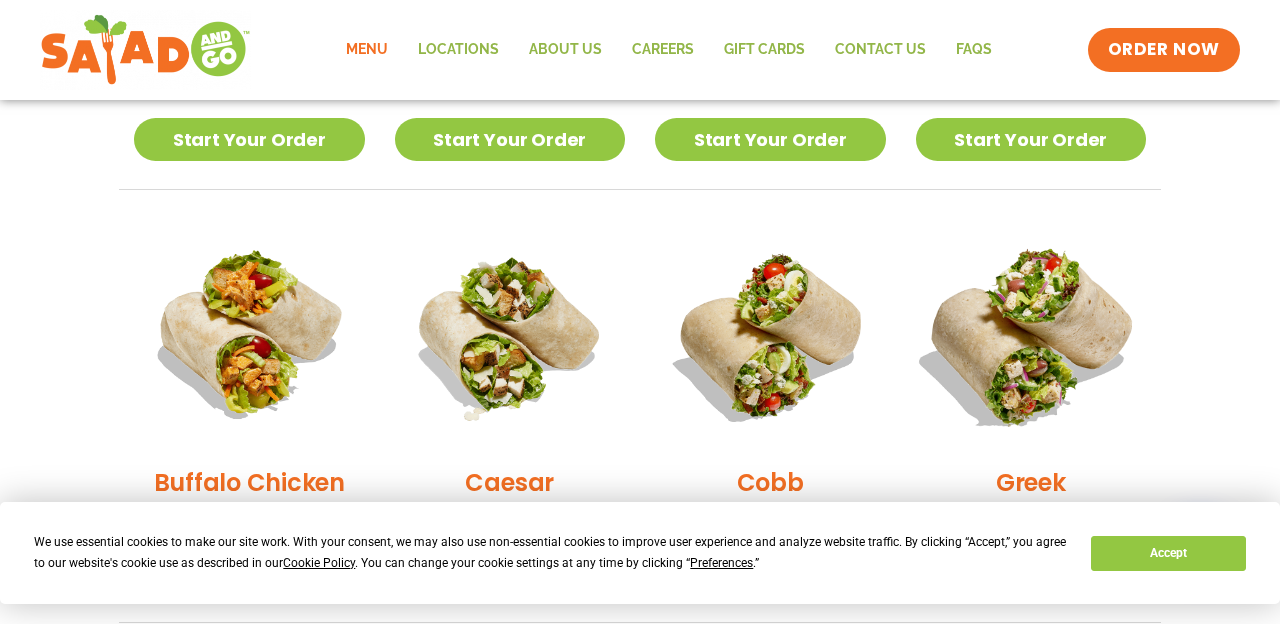click at bounding box center (1030, 334) 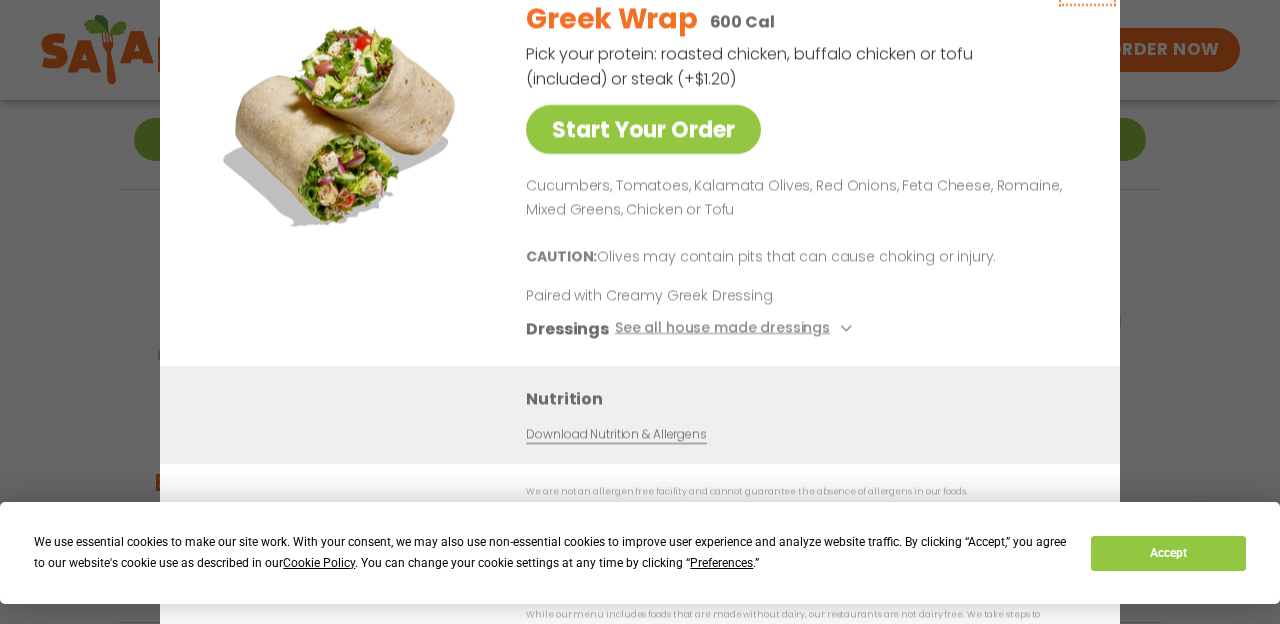 click at bounding box center (1087, -24) 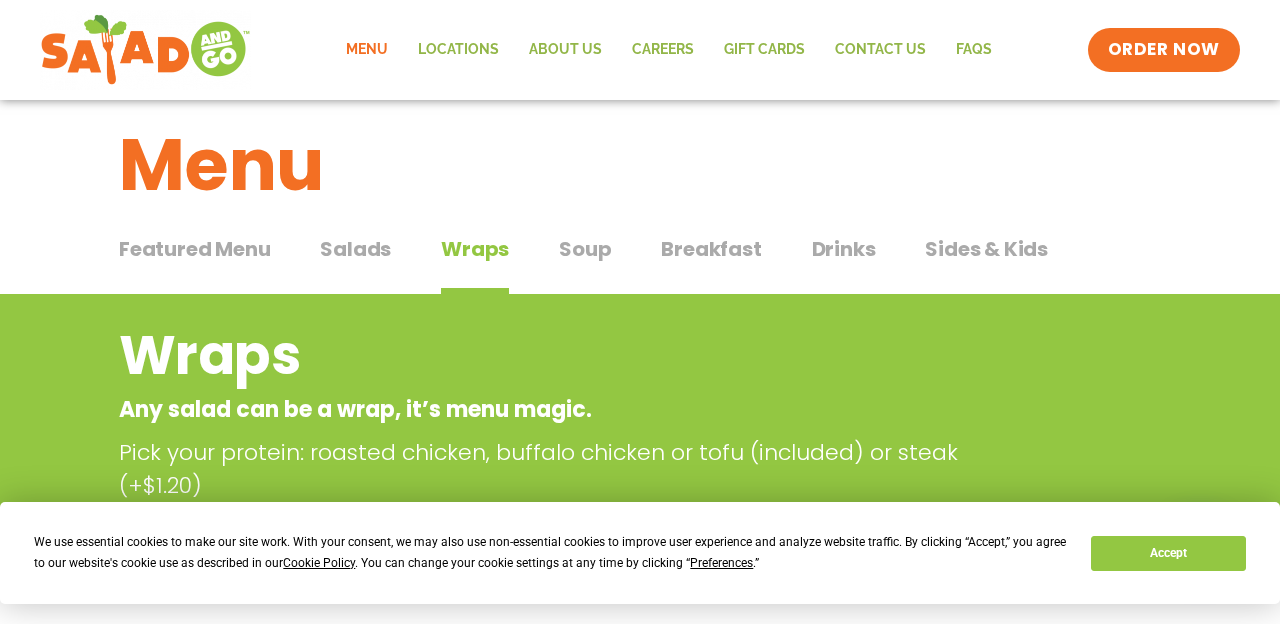 scroll, scrollTop: 0, scrollLeft: 0, axis: both 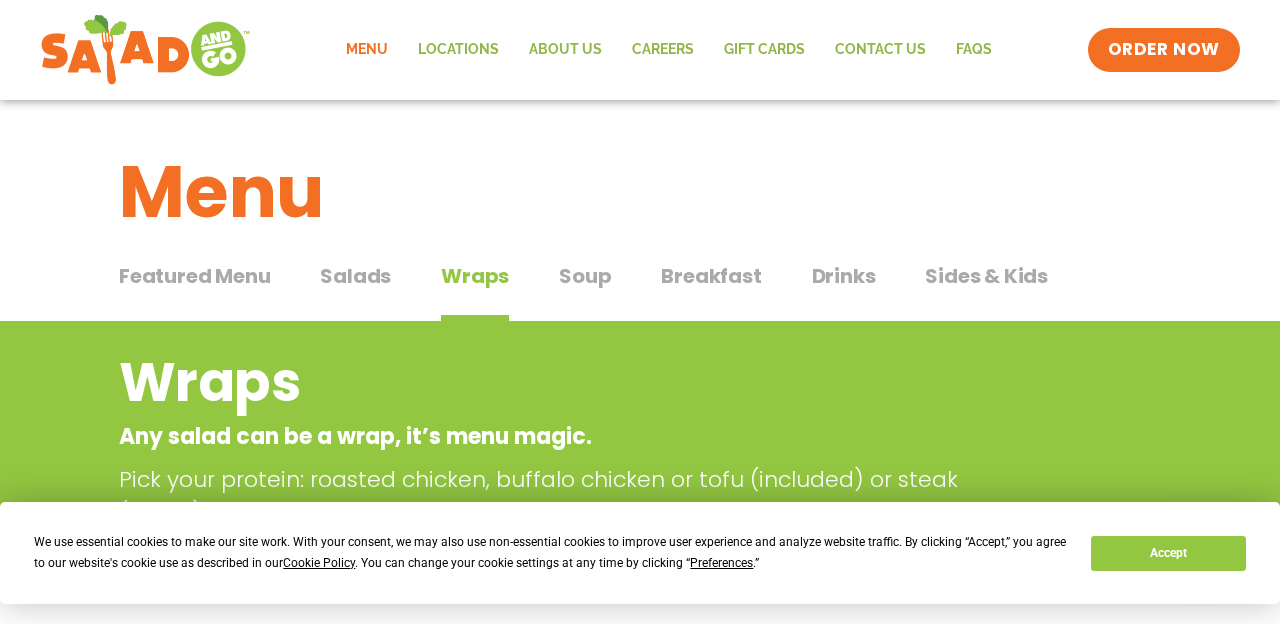 click on "Breakfast" at bounding box center (711, 276) 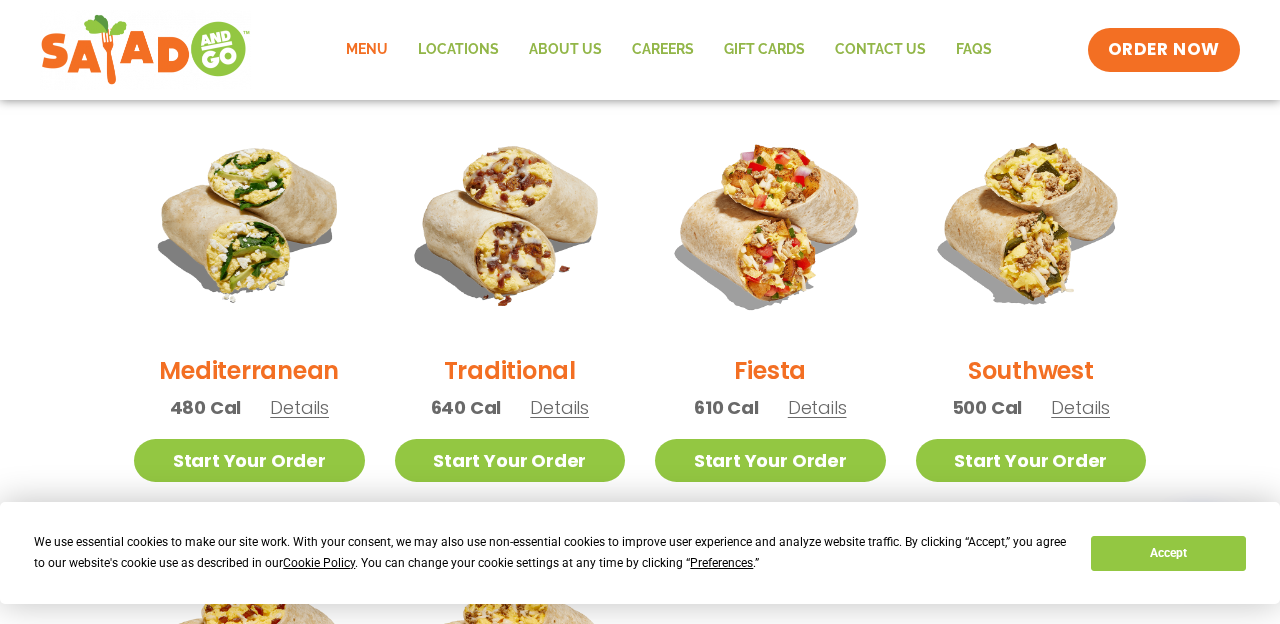 scroll, scrollTop: 551, scrollLeft: 0, axis: vertical 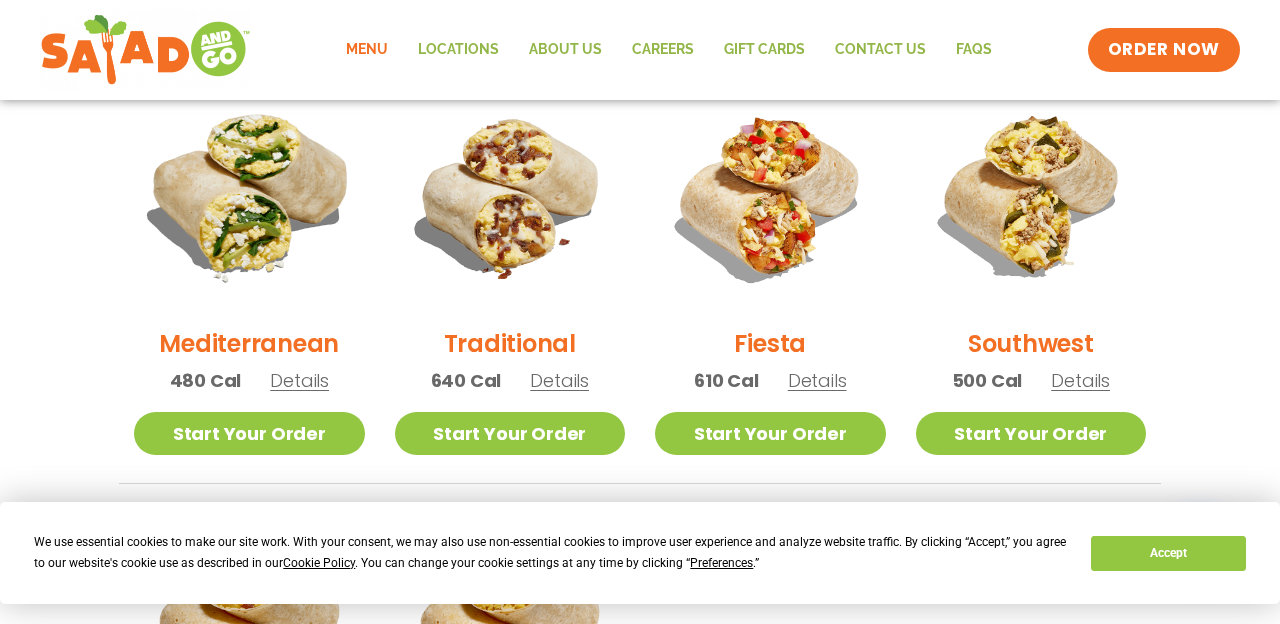 click at bounding box center [249, 195] 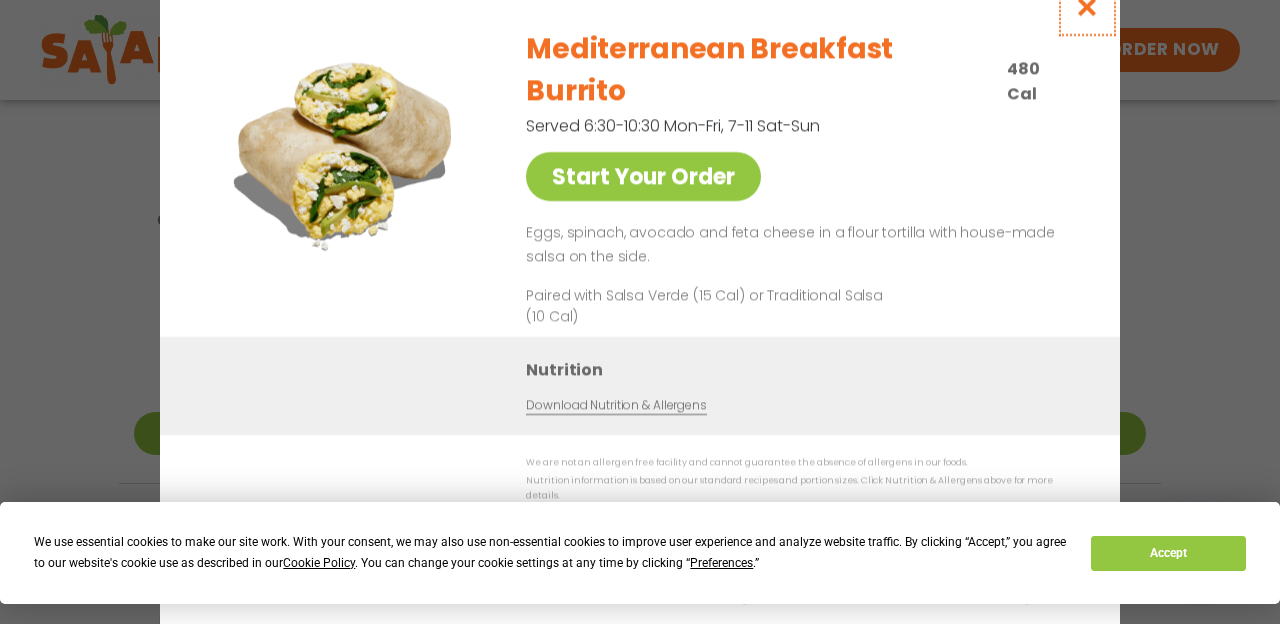 click at bounding box center (1087, 6) 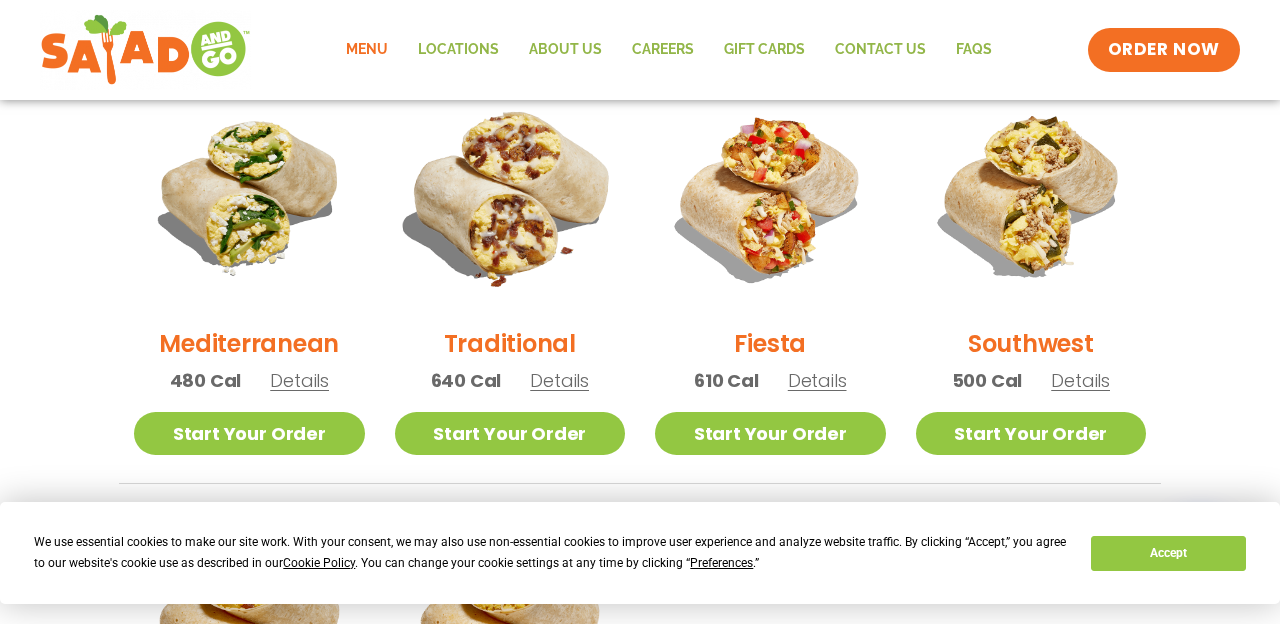 click at bounding box center [509, 195] 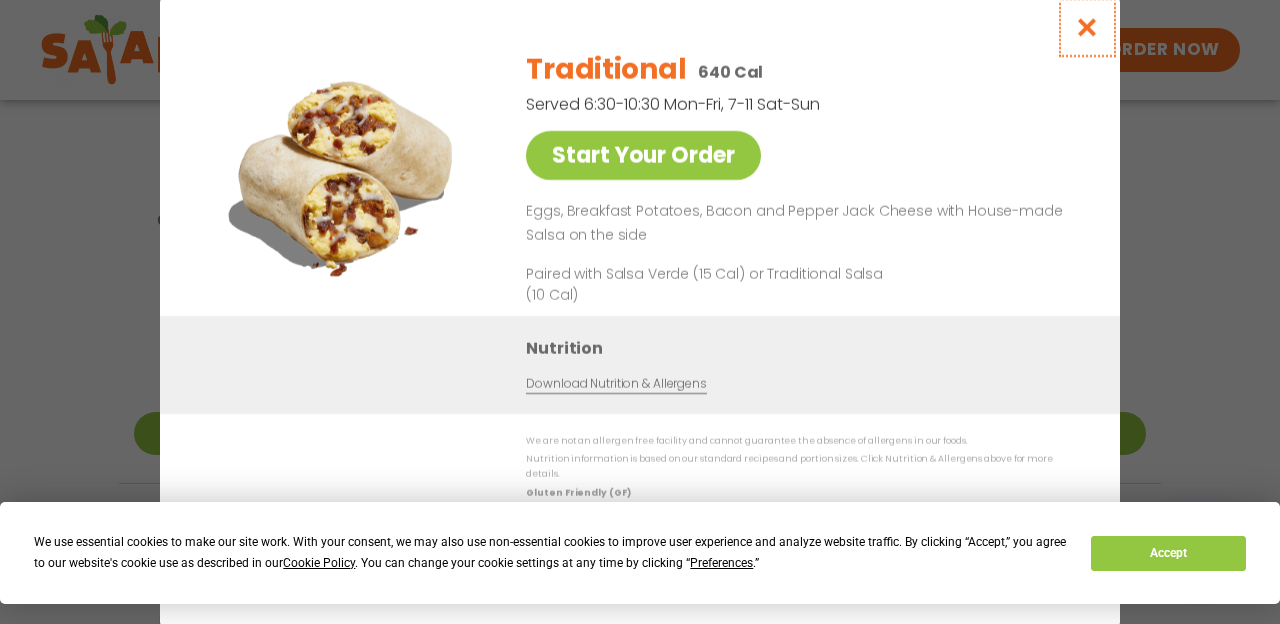 click at bounding box center [1087, 27] 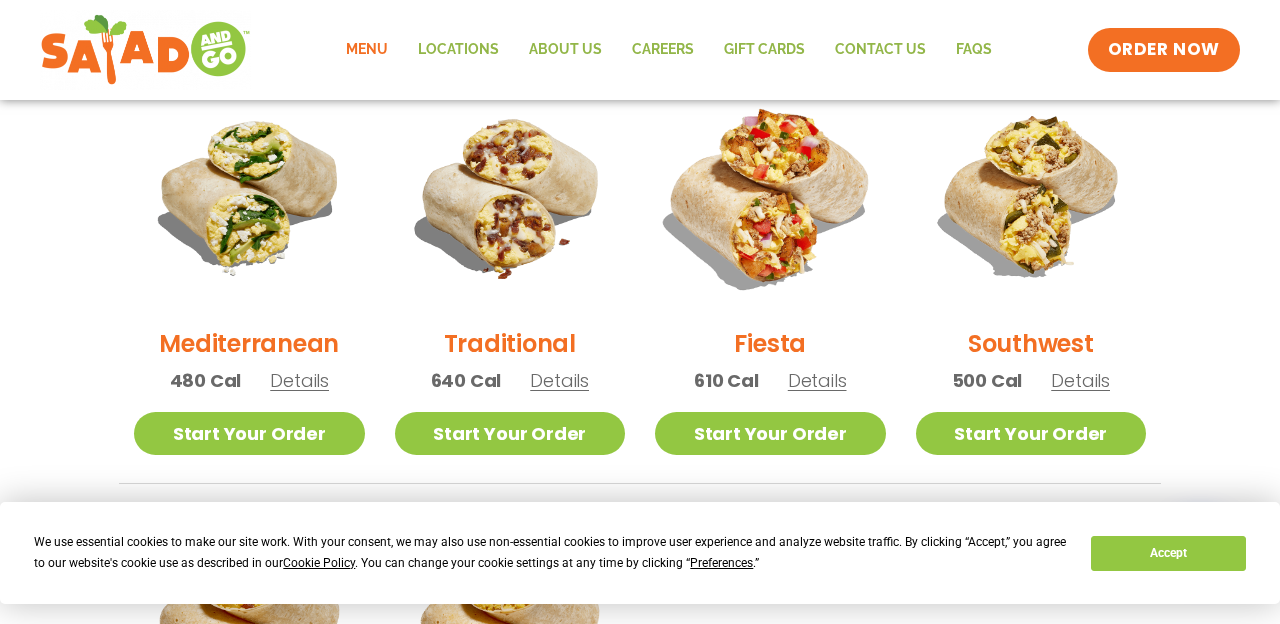 click at bounding box center (770, 195) 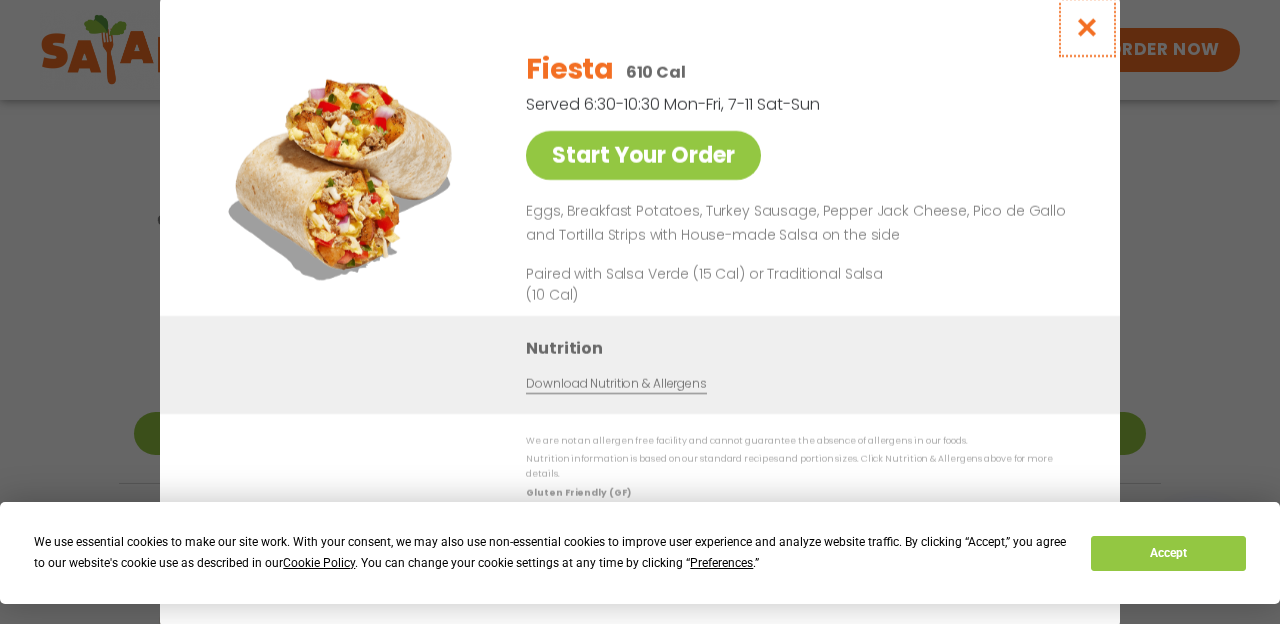 click at bounding box center (1087, 27) 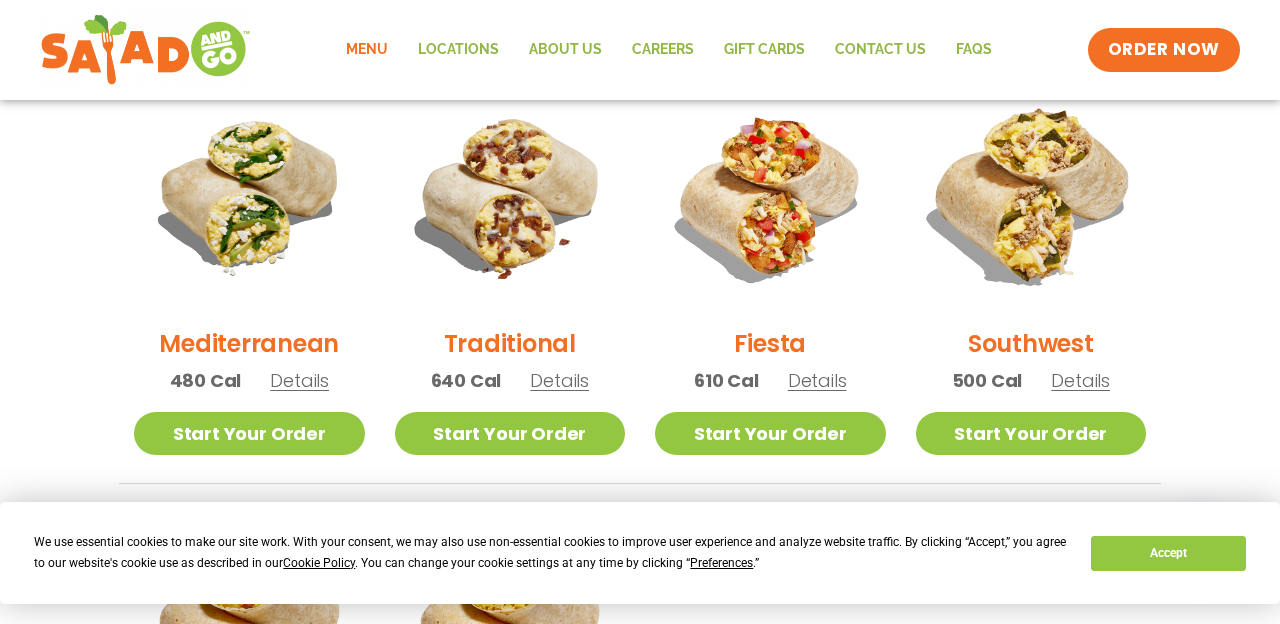 click at bounding box center (1030, 195) 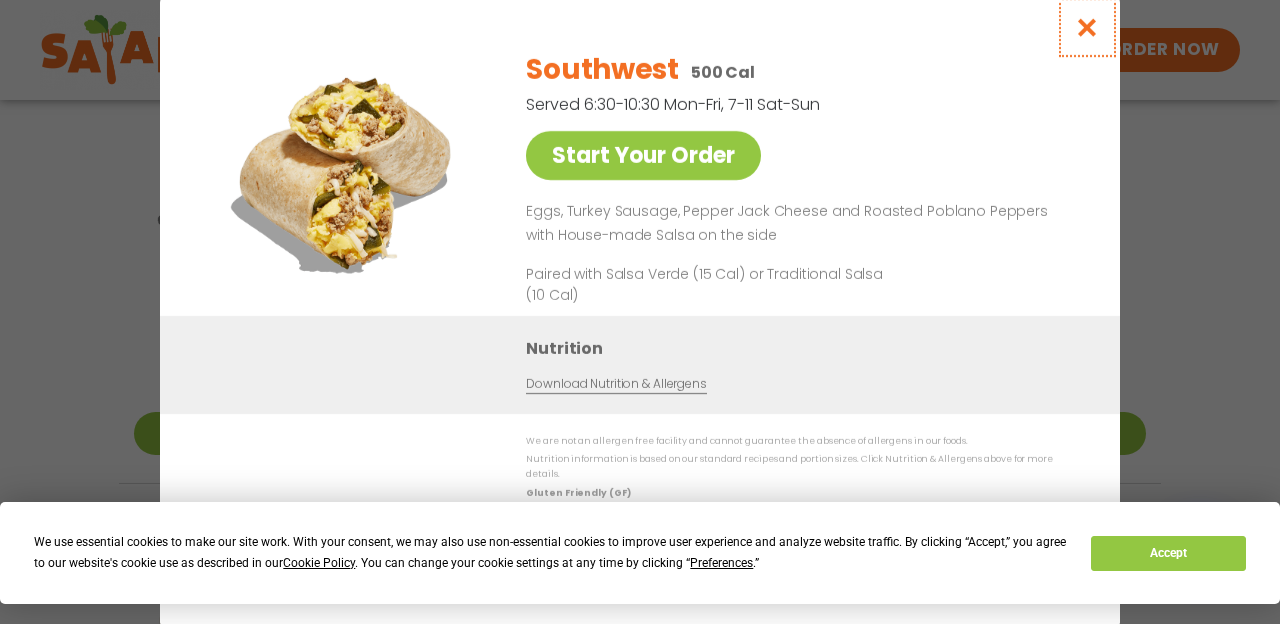 click at bounding box center [1087, 27] 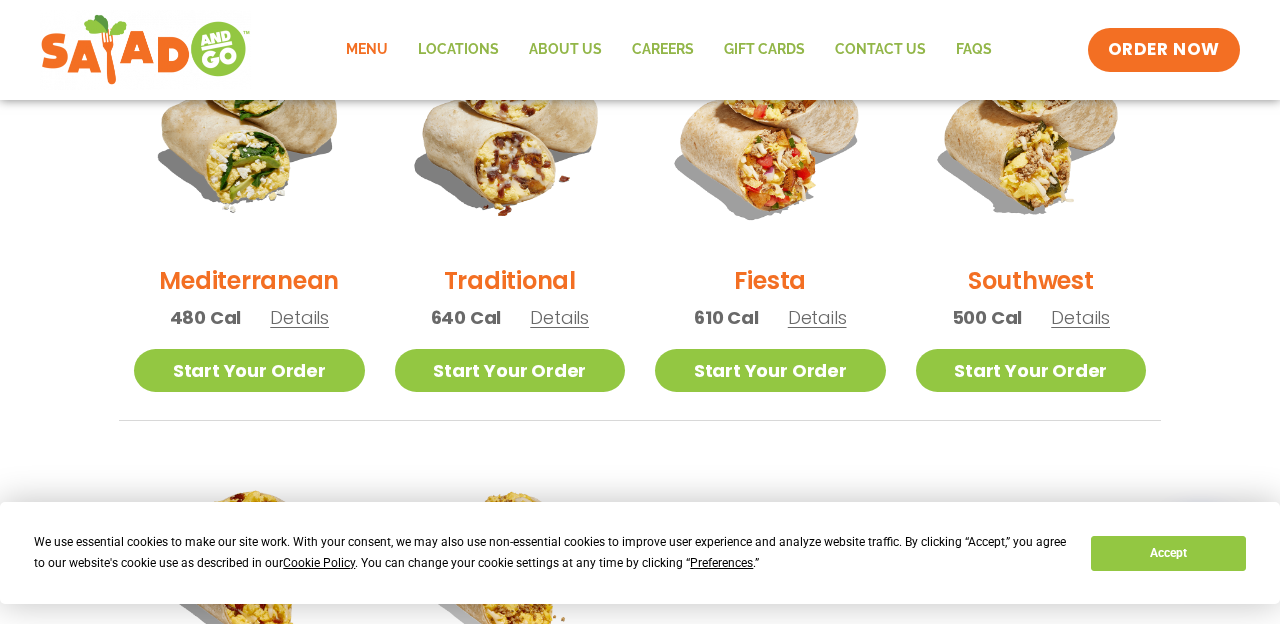 scroll, scrollTop: 644, scrollLeft: 0, axis: vertical 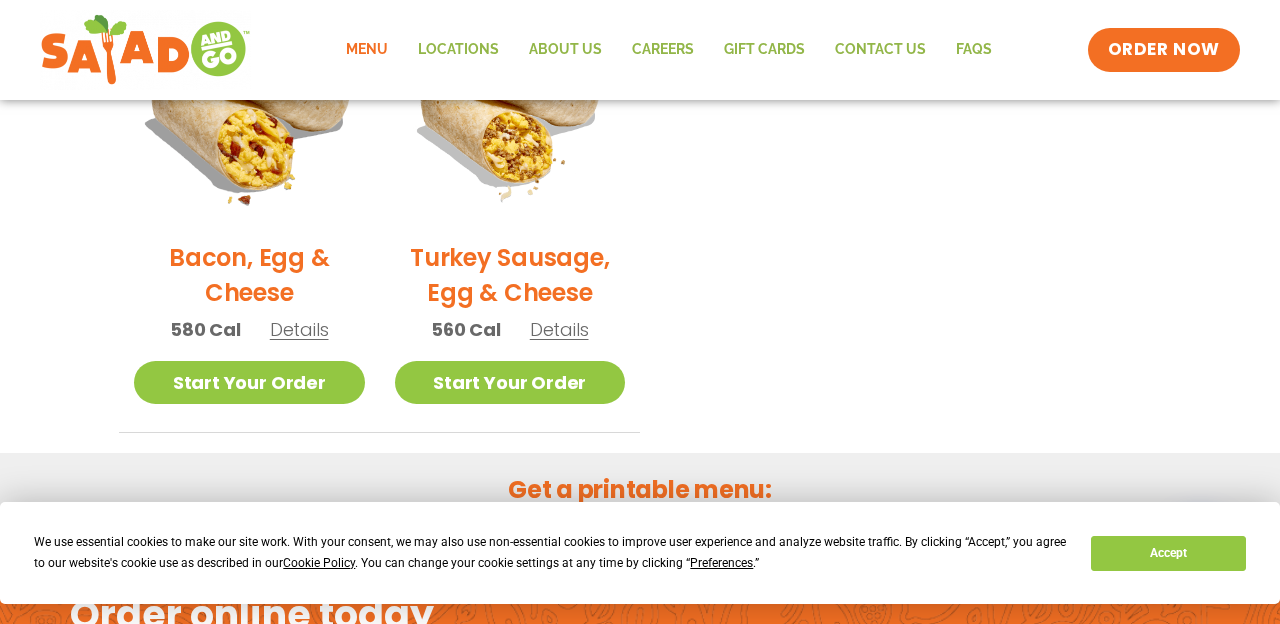click at bounding box center (249, 109) 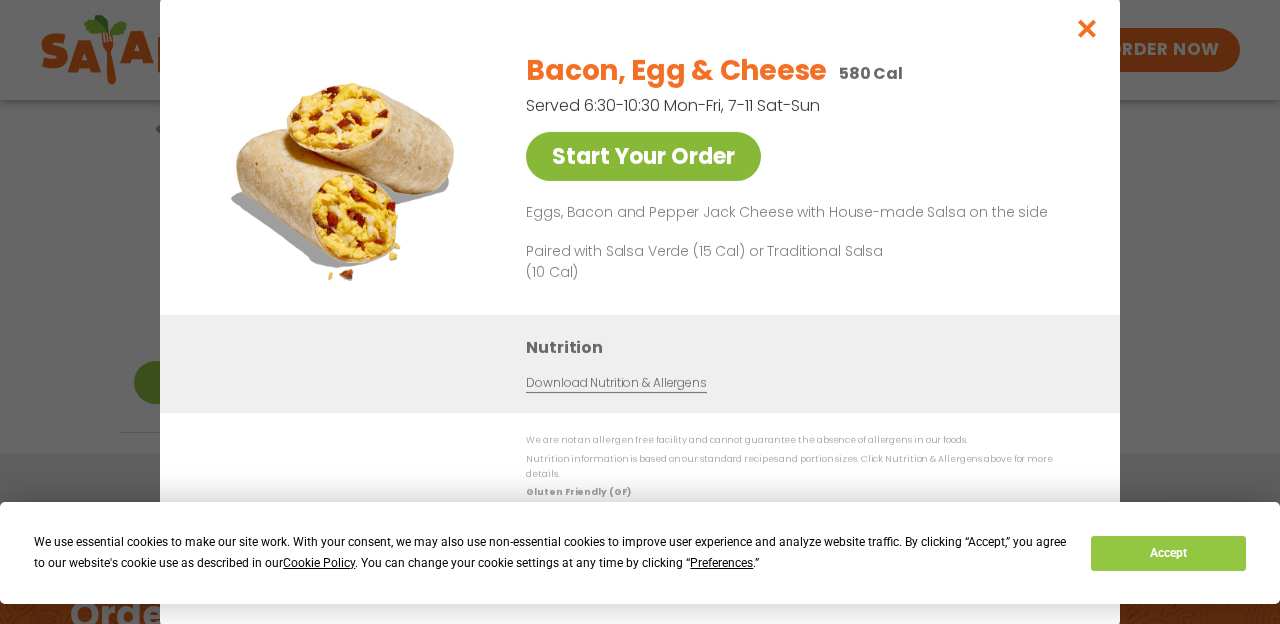 click on "Start Your Order" at bounding box center [643, 156] 